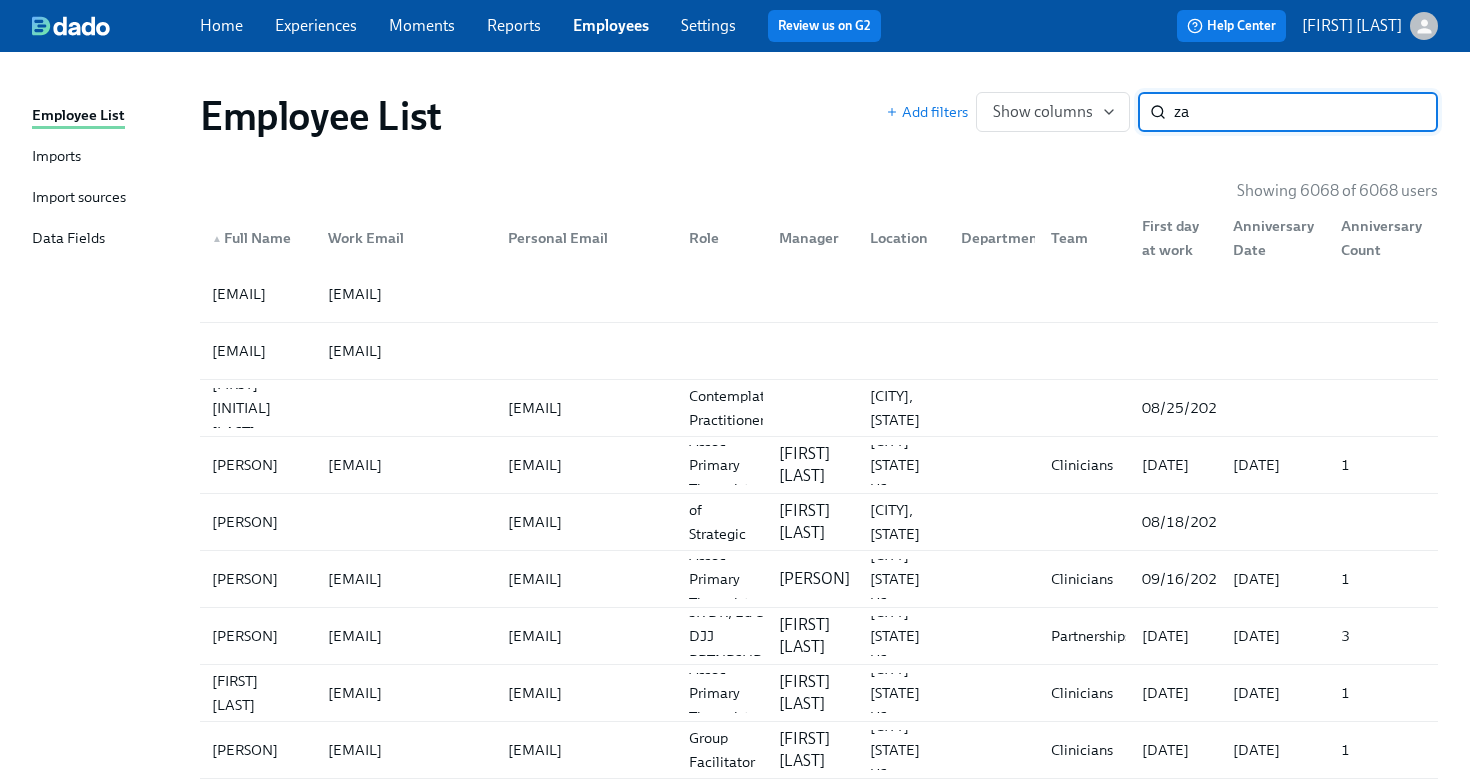 scroll, scrollTop: 0, scrollLeft: 0, axis: both 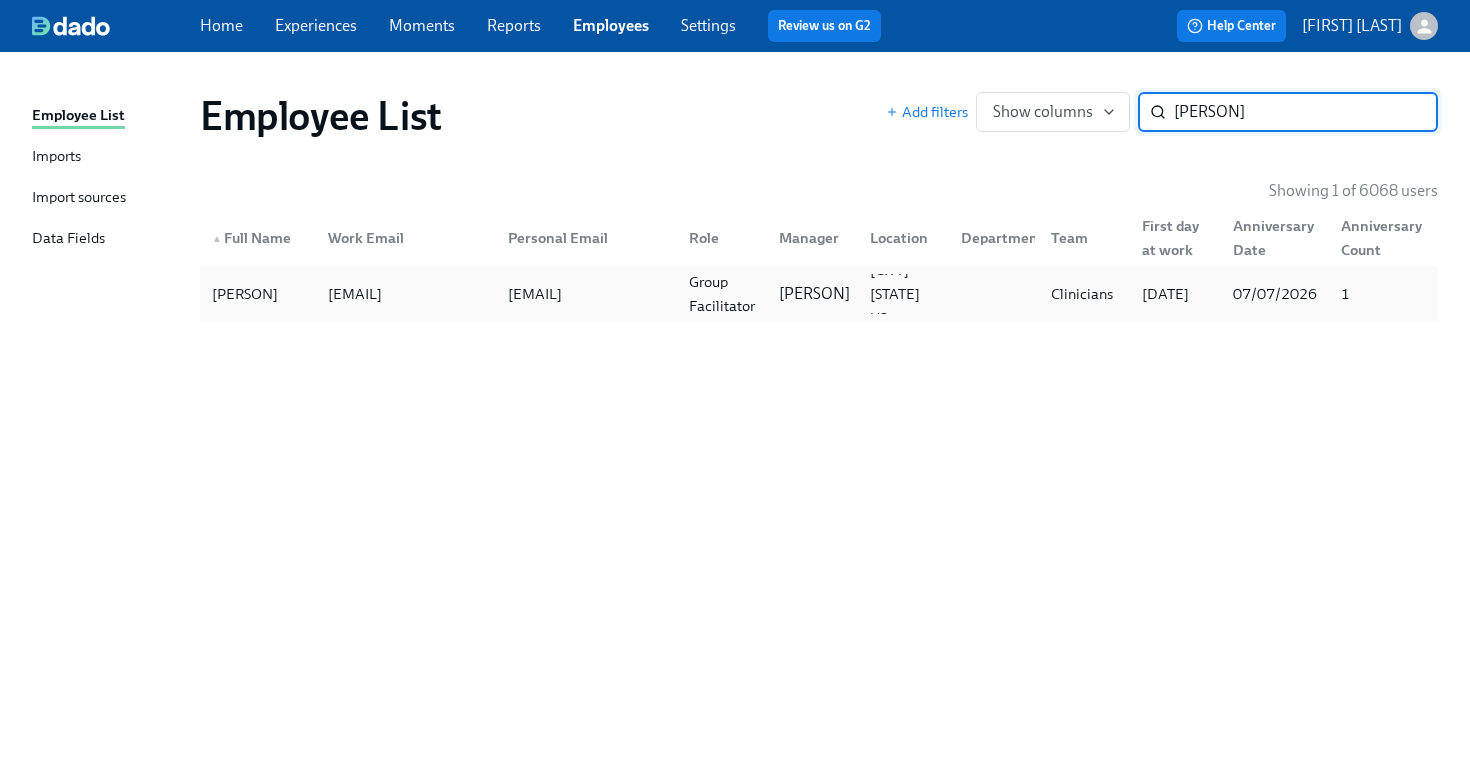 type on "[PERSON]" 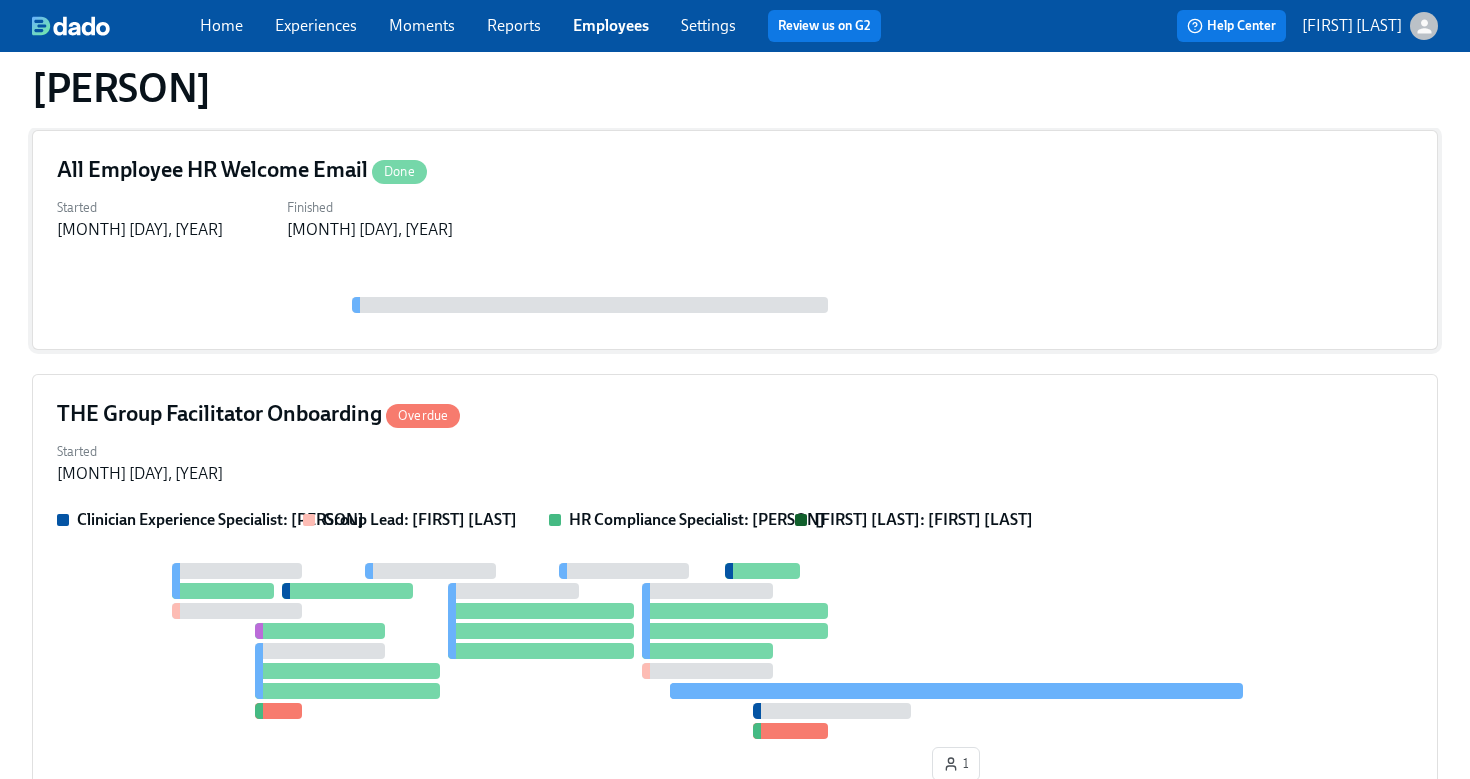scroll, scrollTop: 237, scrollLeft: 0, axis: vertical 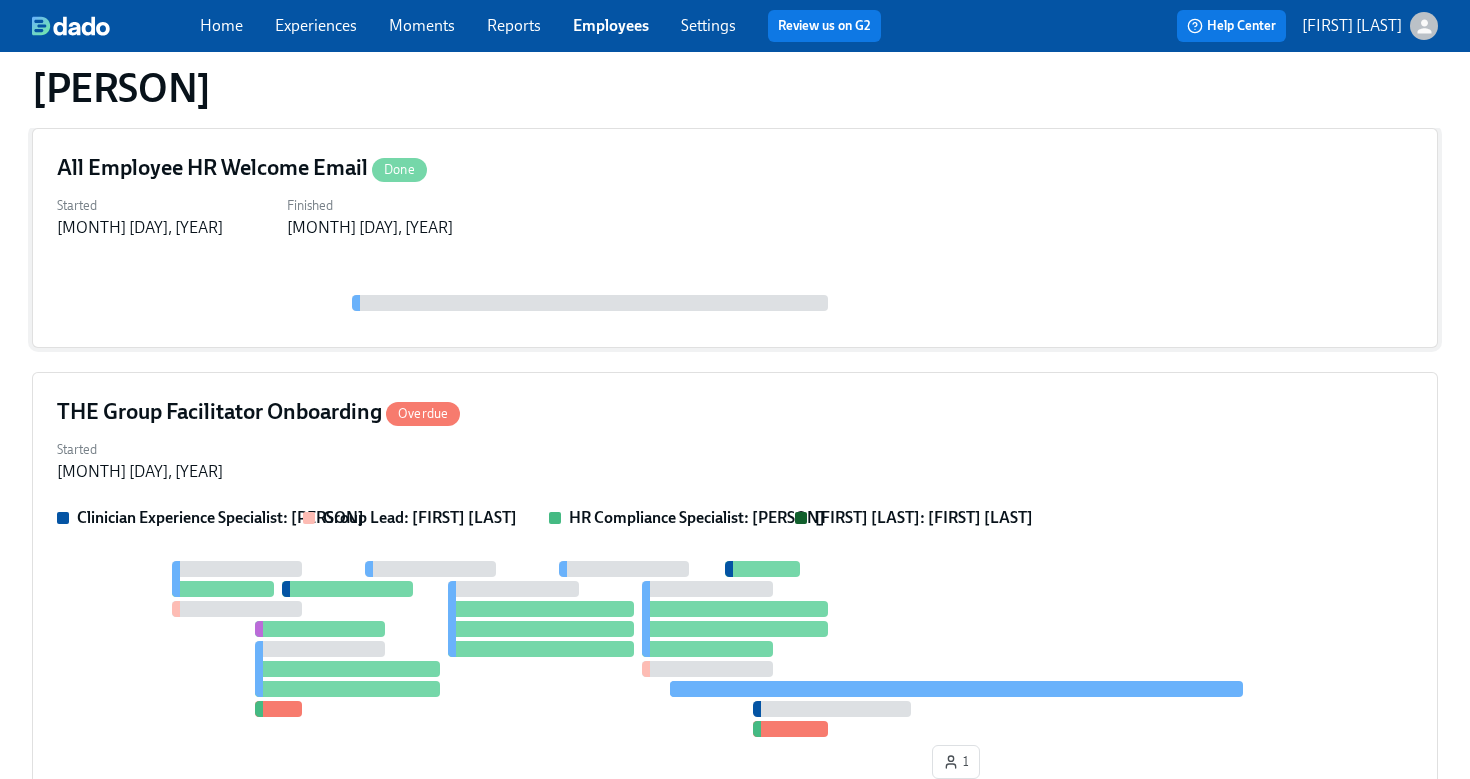 click on "THE Group Facilitator Onboarding Overdue Started [MONTH] [DAY], [YEAR] Clinician Experience Specialist: [FIRST] [LAST] Group Lead: [FIRST] [LAST] HR Compliance Specialist: [FIRST] [LAST] [FIRST] [LAST]: [FIRST] [LAST] 1" at bounding box center [735, 592] 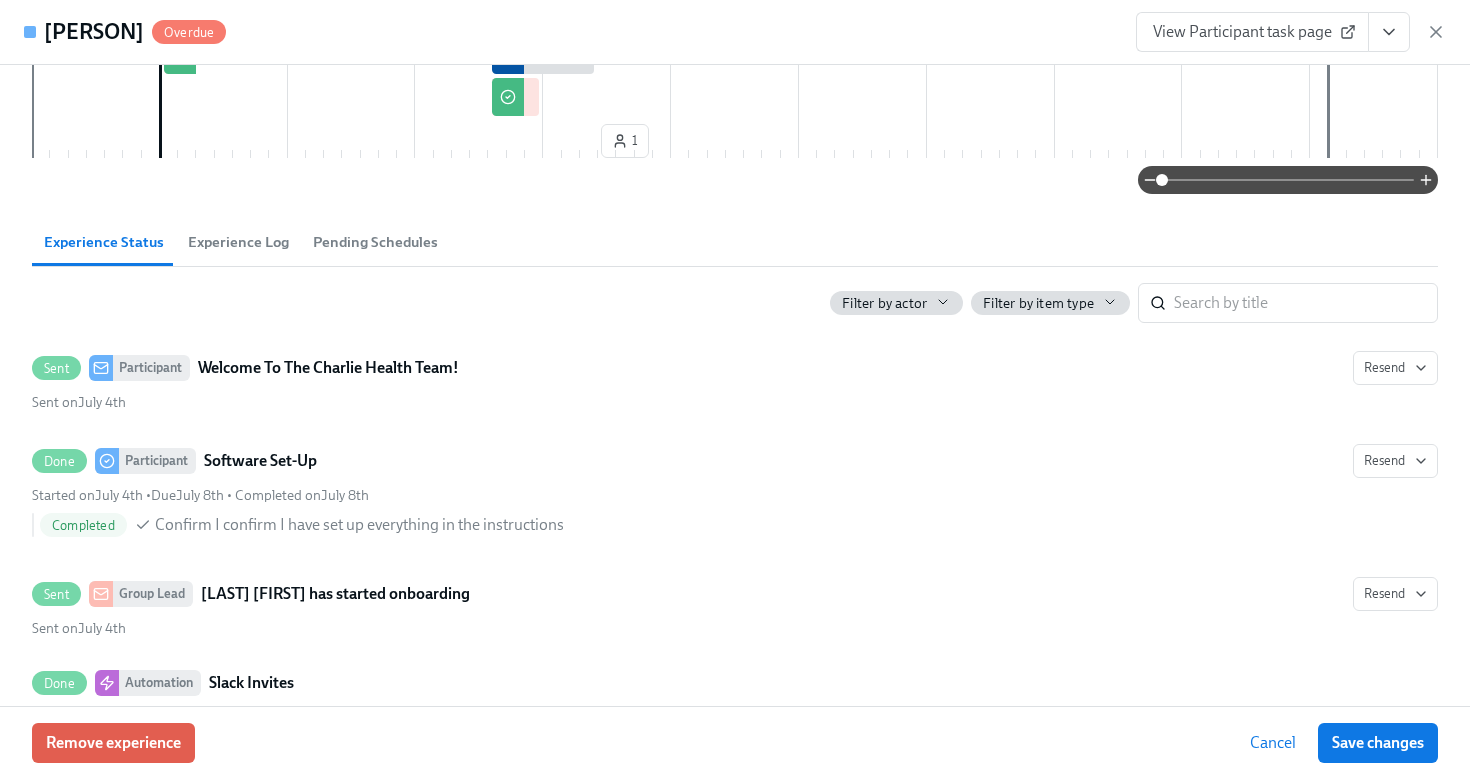 scroll, scrollTop: 1067, scrollLeft: 0, axis: vertical 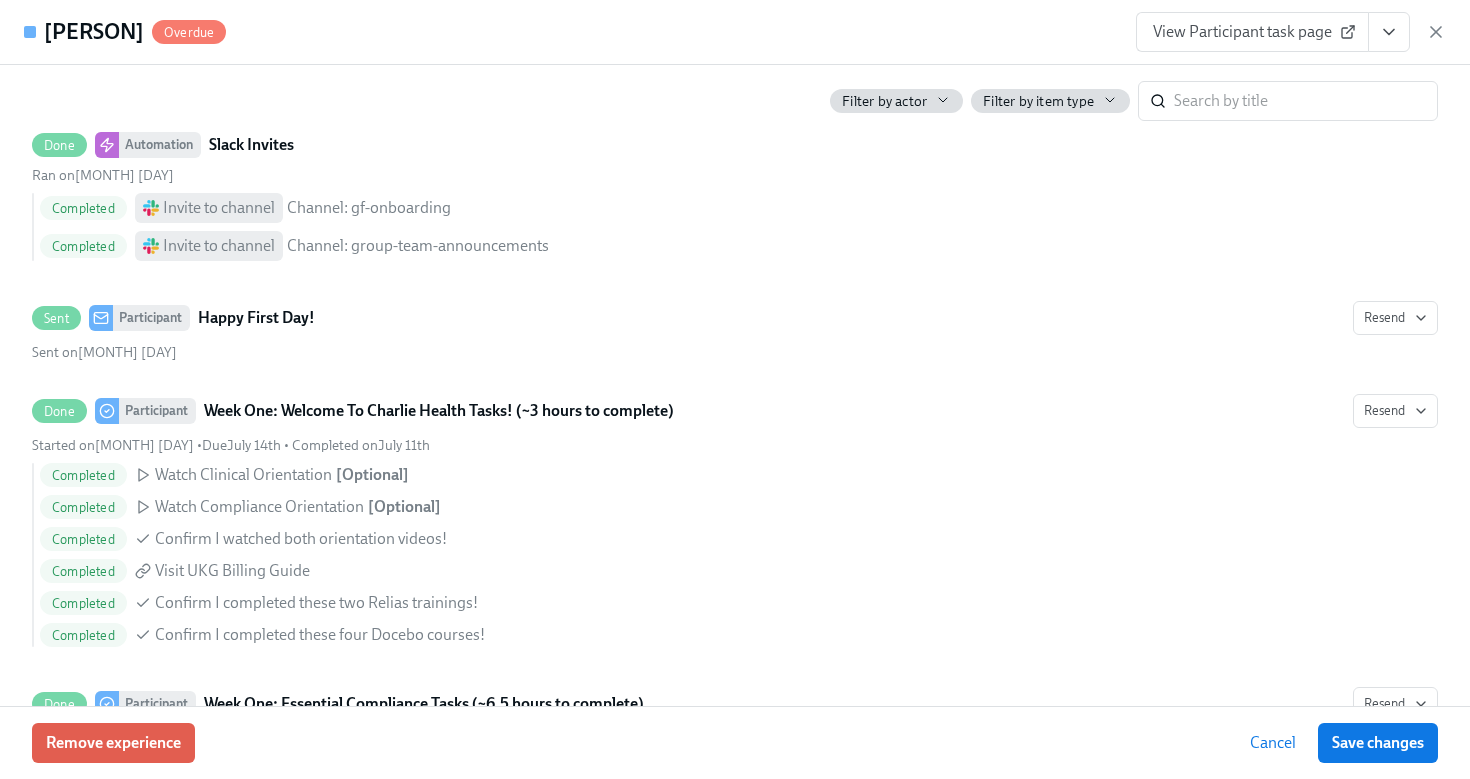 click 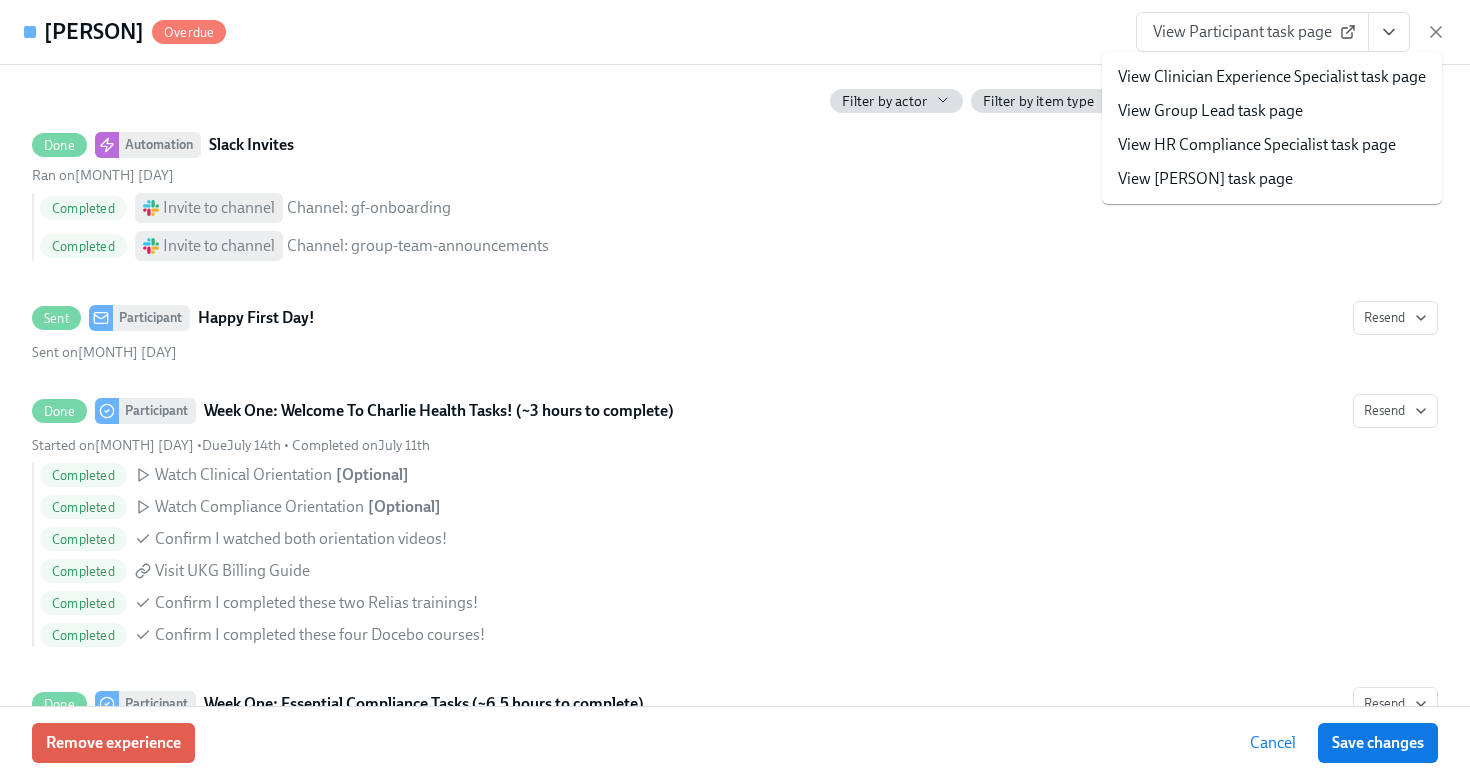 click on "View HR Compliance Specialist task page" at bounding box center (1257, 145) 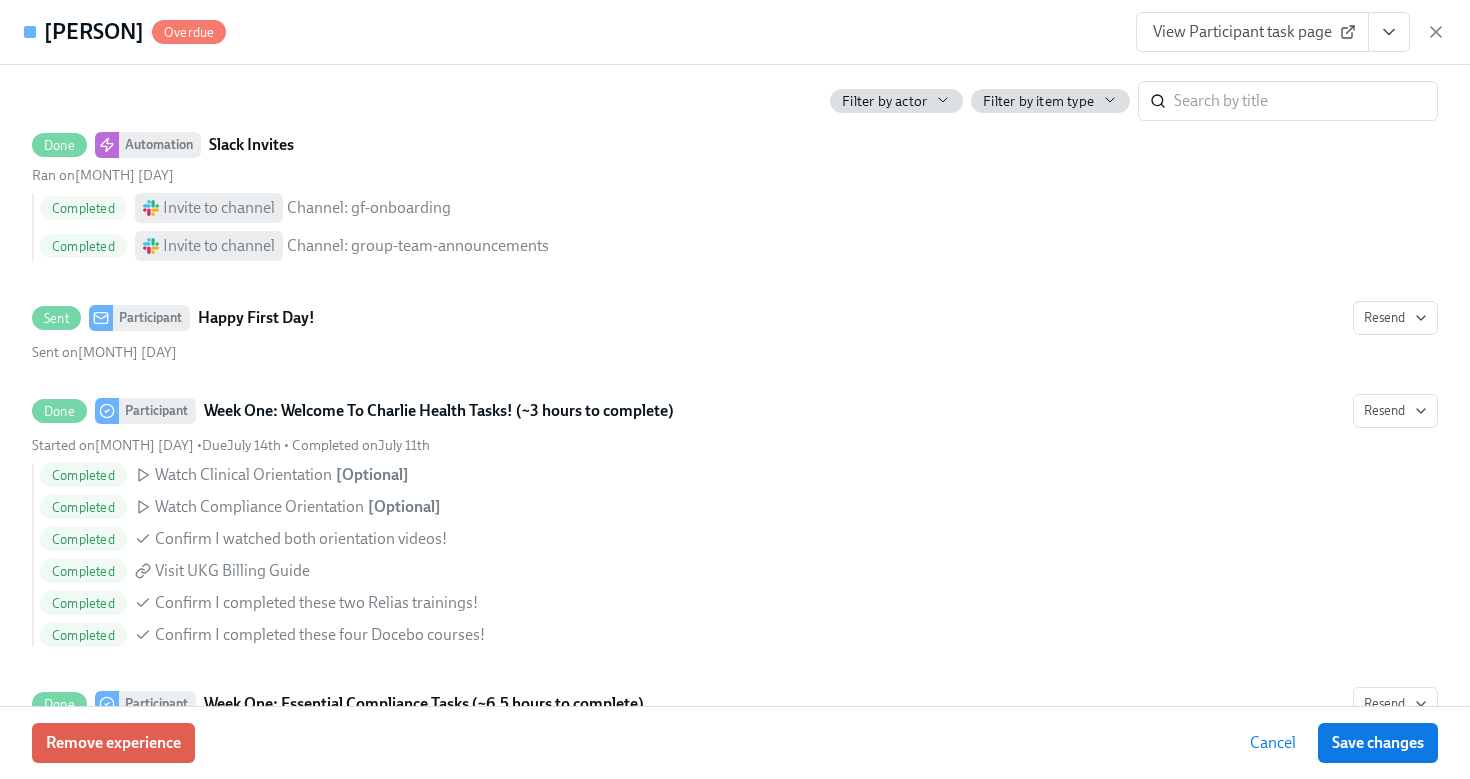 click 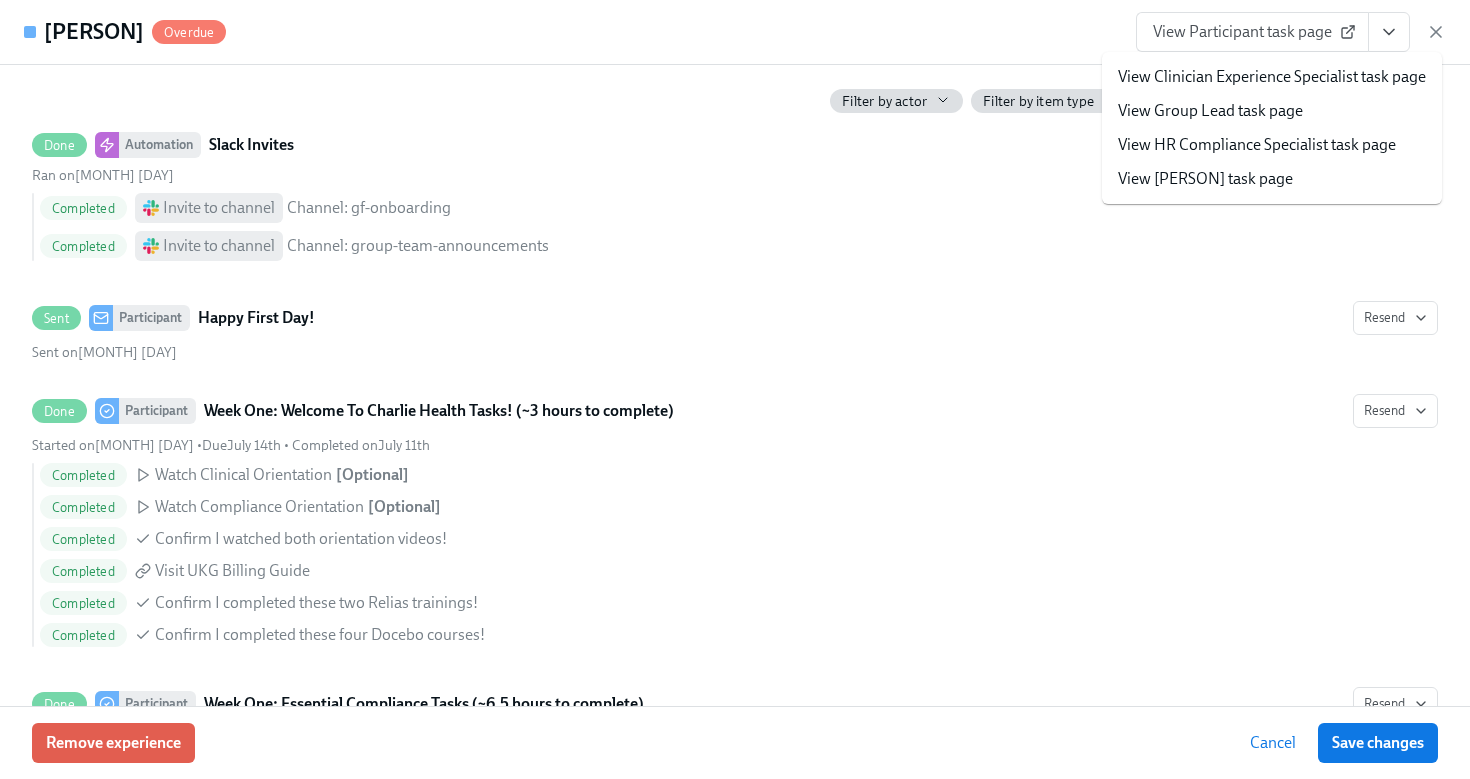 click on "View HR Compliance Specialist task page" at bounding box center [1257, 145] 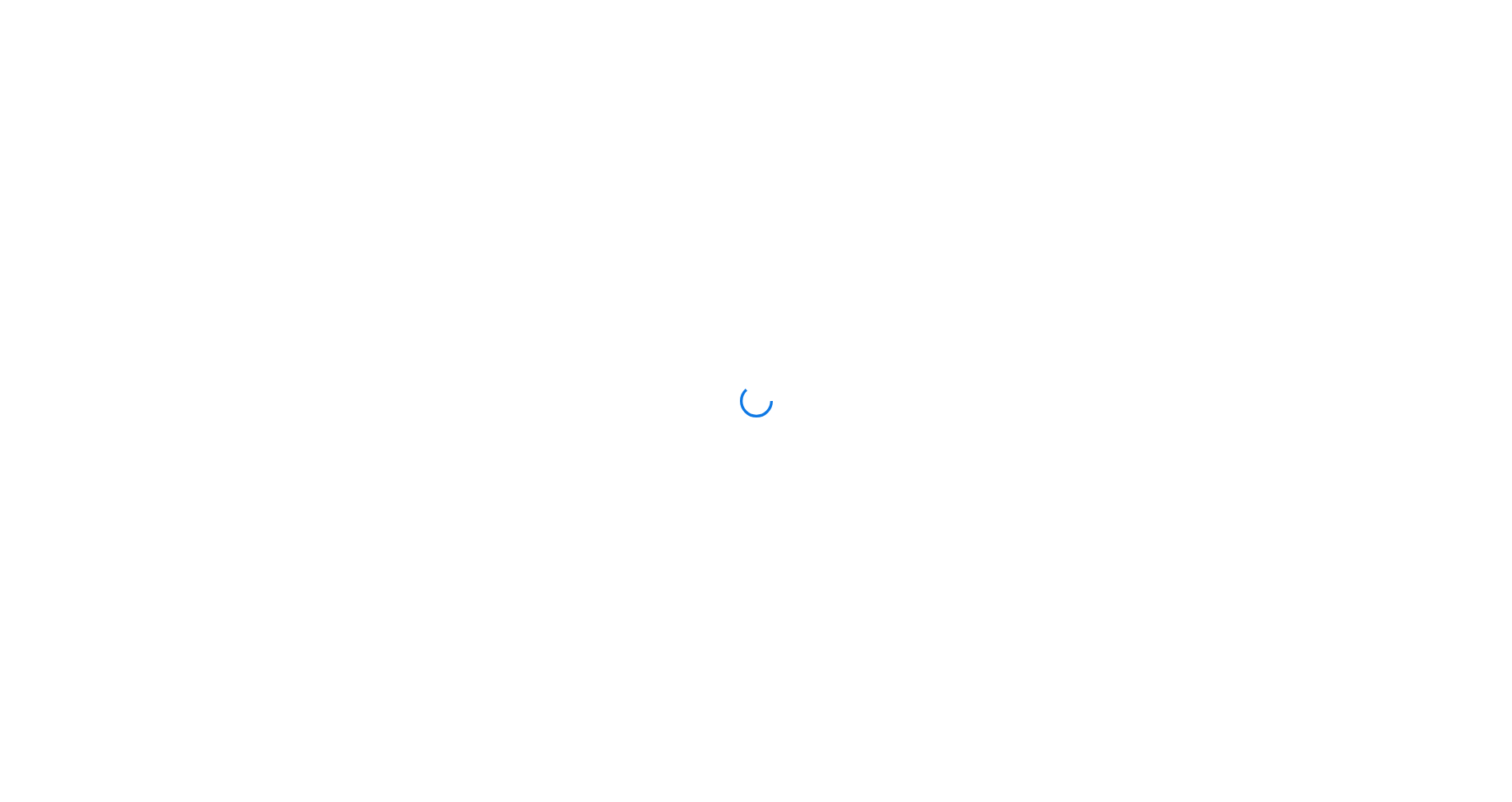 scroll, scrollTop: 0, scrollLeft: 0, axis: both 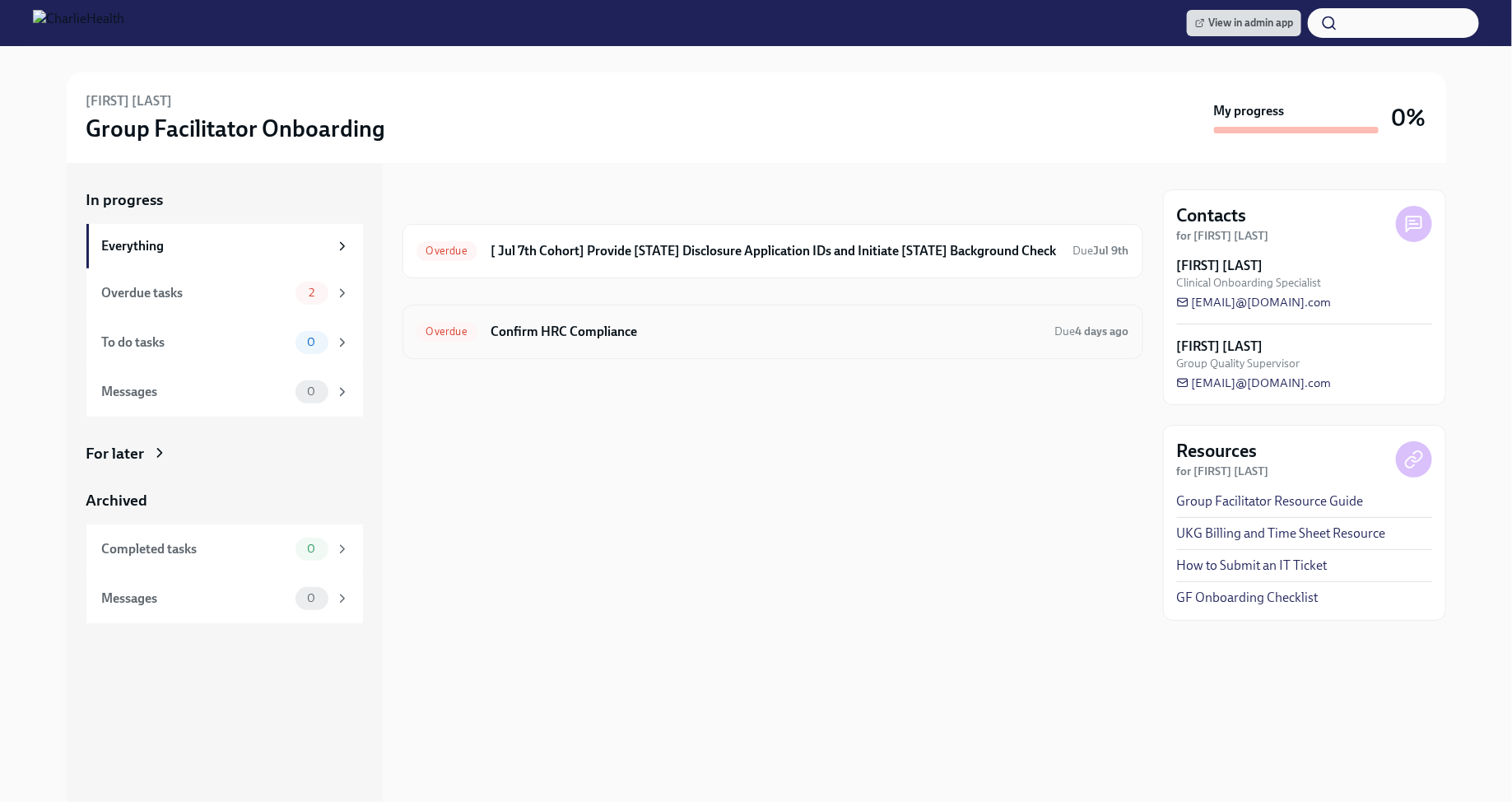 click on "Confirm HRC Compliance" at bounding box center (766, 332) 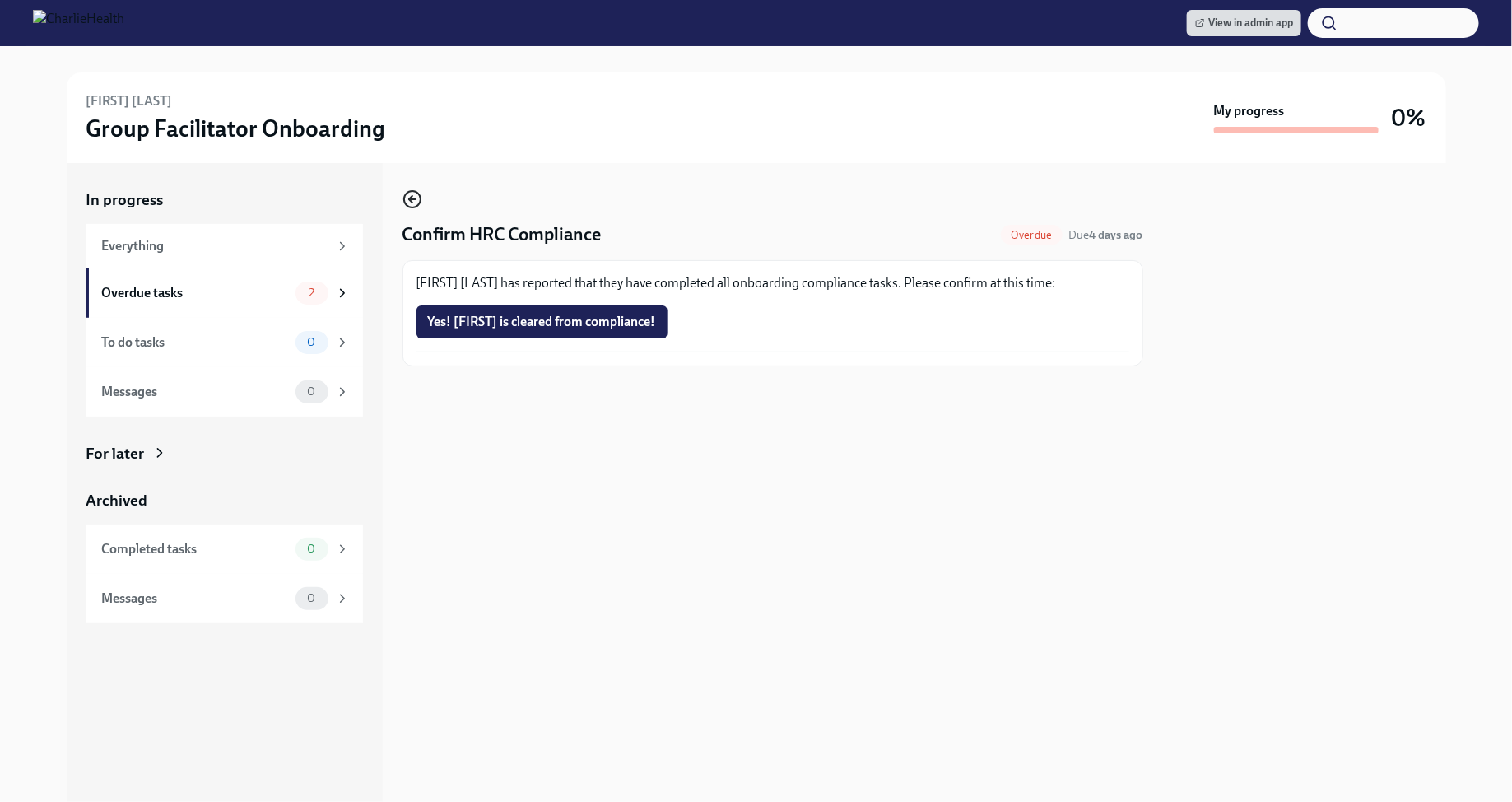 click 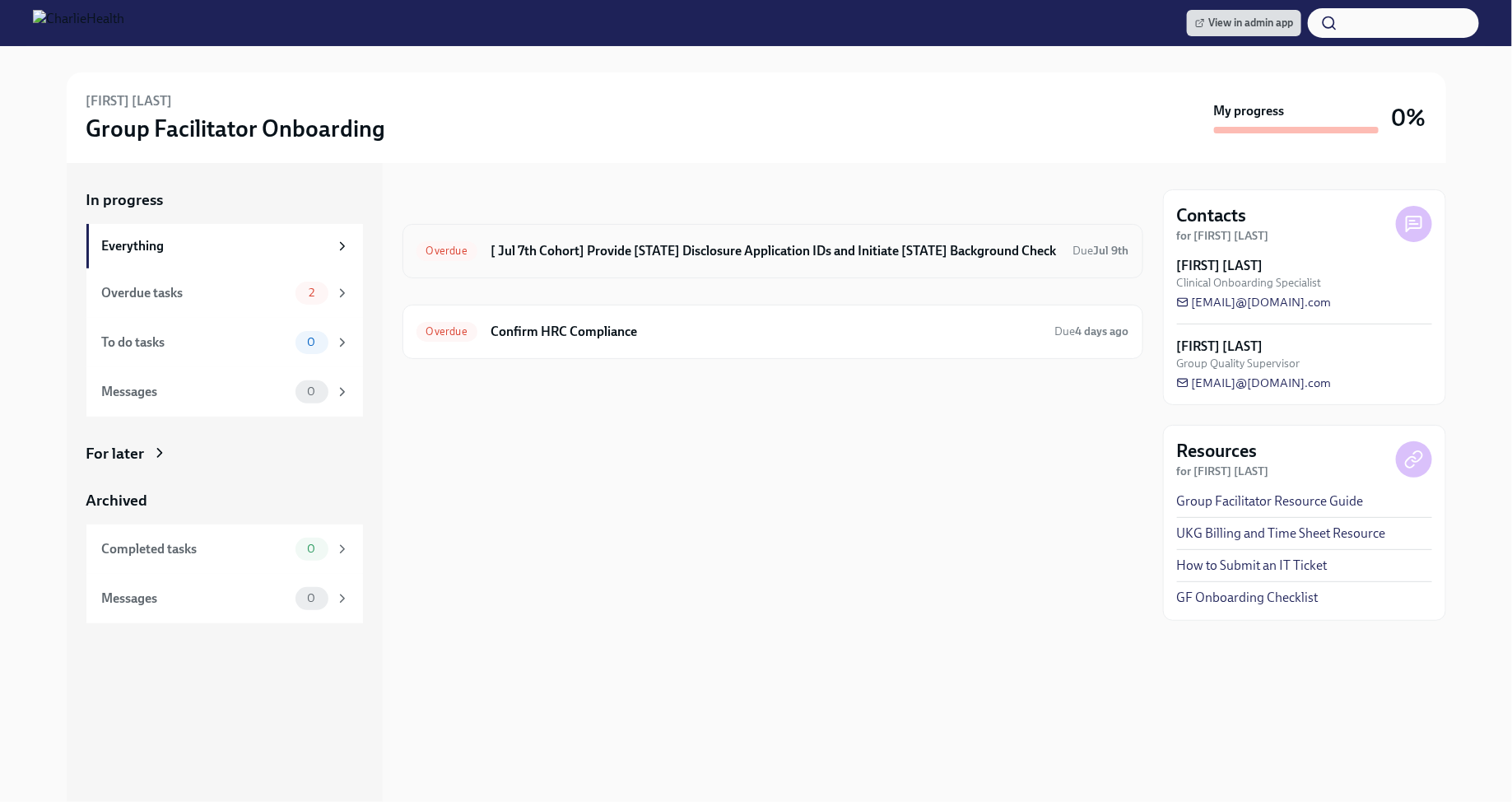 click on "[ Jul 7th Cohort] Provide Utah Disclosure Application IDs and Initiate LA Background Check" at bounding box center (775, 251) 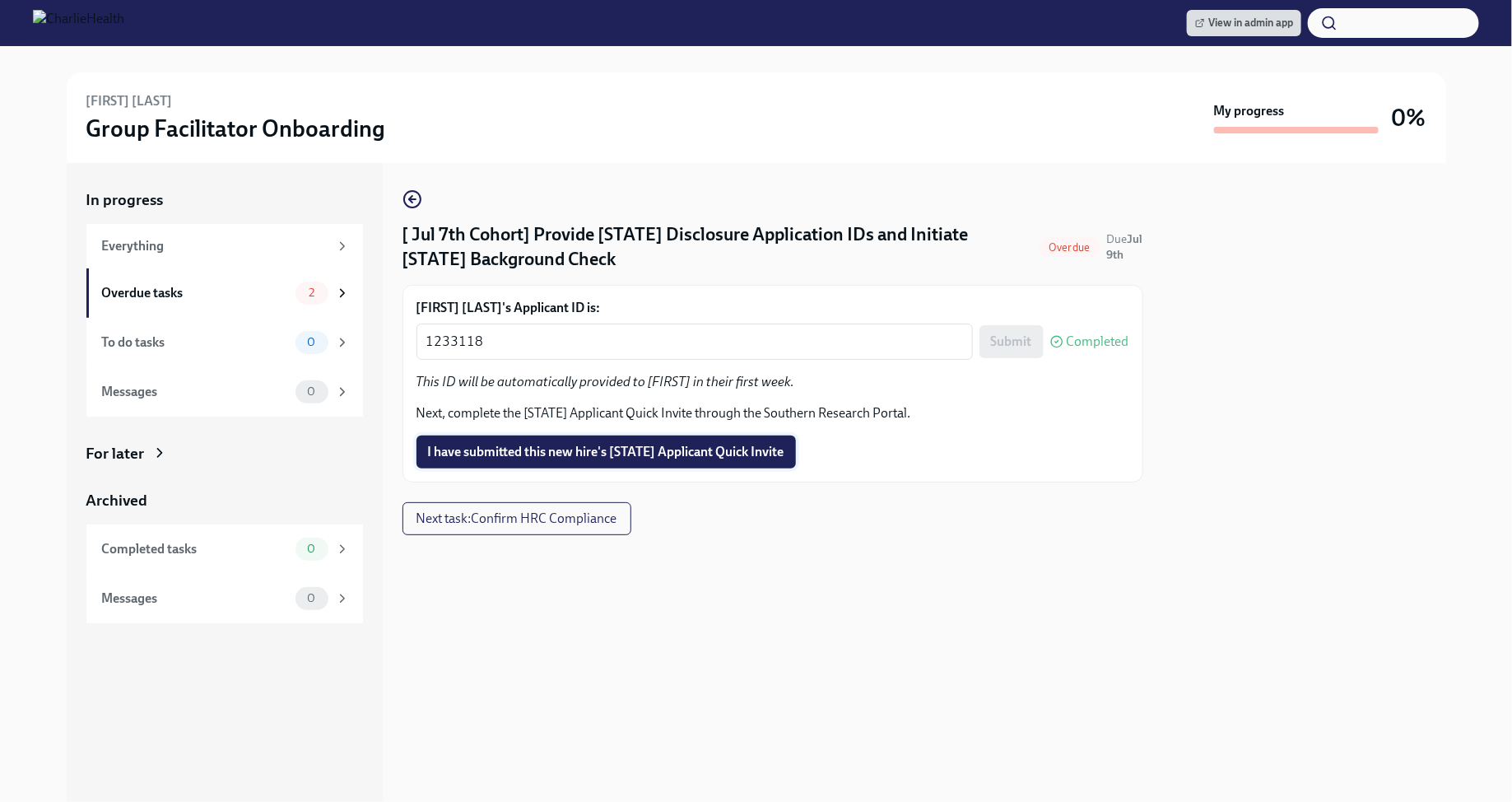 click on "I have submitted this new hire's LA Applicant Quick Invite" at bounding box center (606, 452) 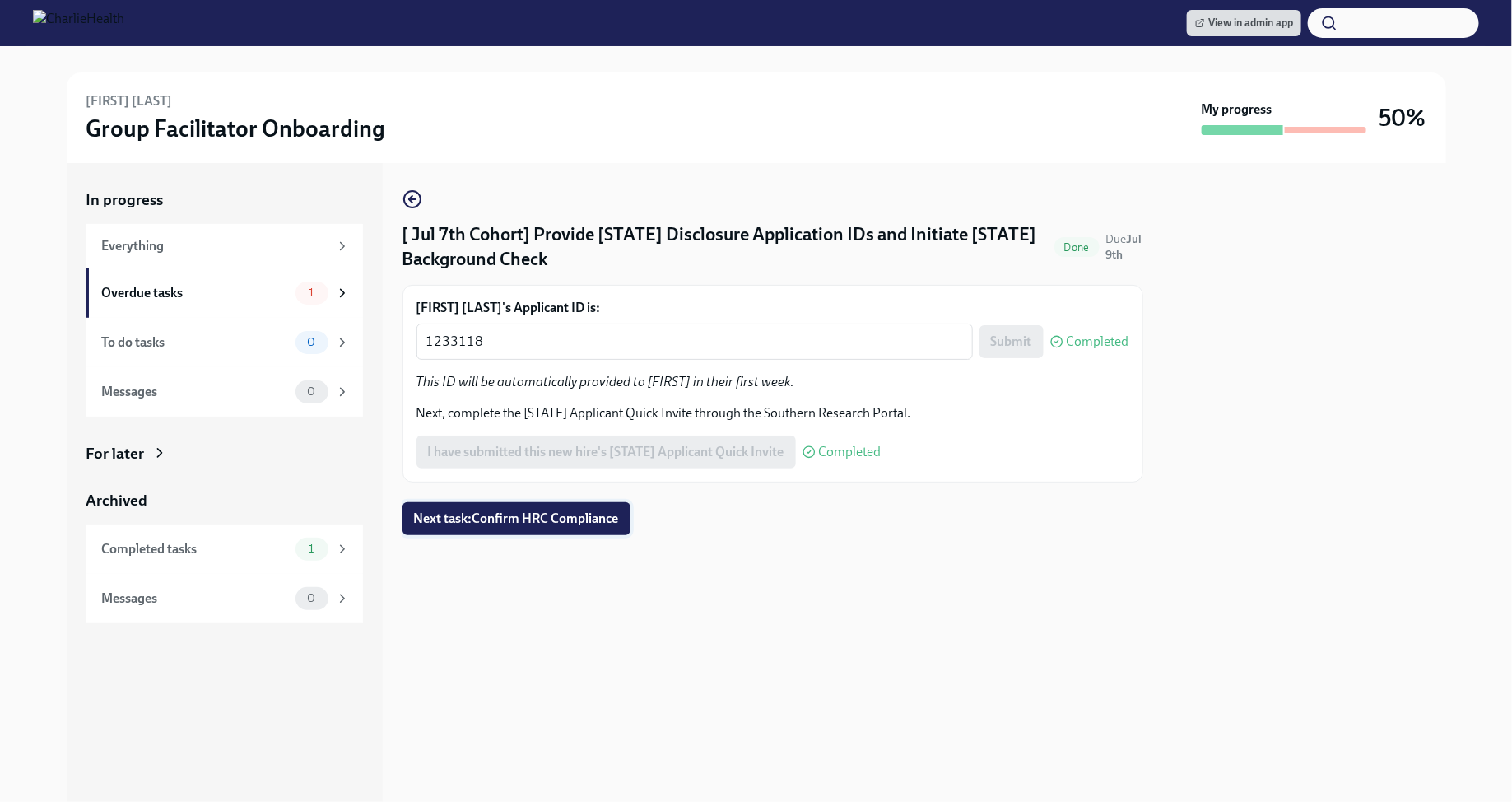 click on "Next task :  Confirm HRC Compliance" at bounding box center (516, 519) 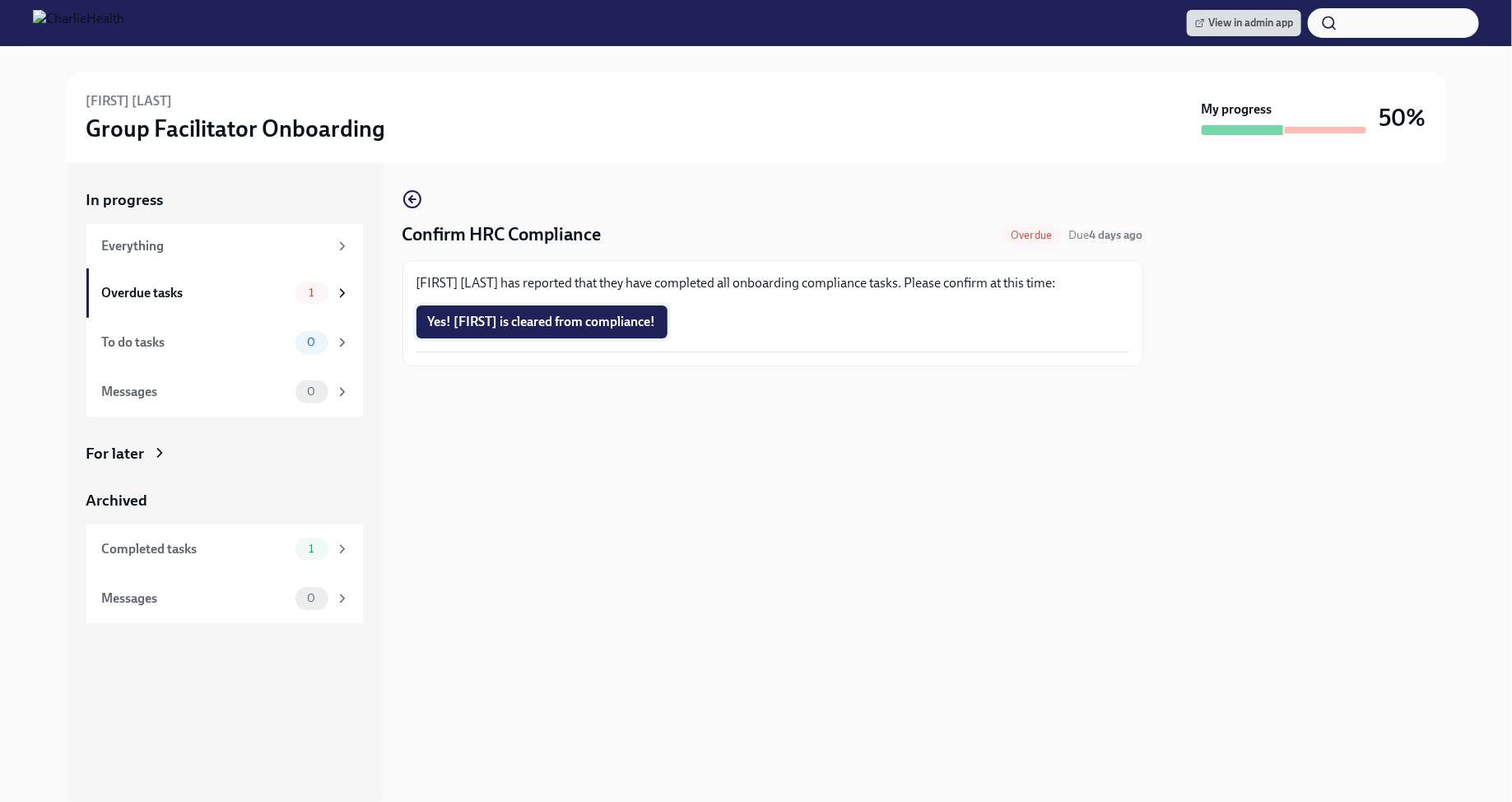 click on "Yes! Rebecca is cleared from compliance!" at bounding box center (542, 322) 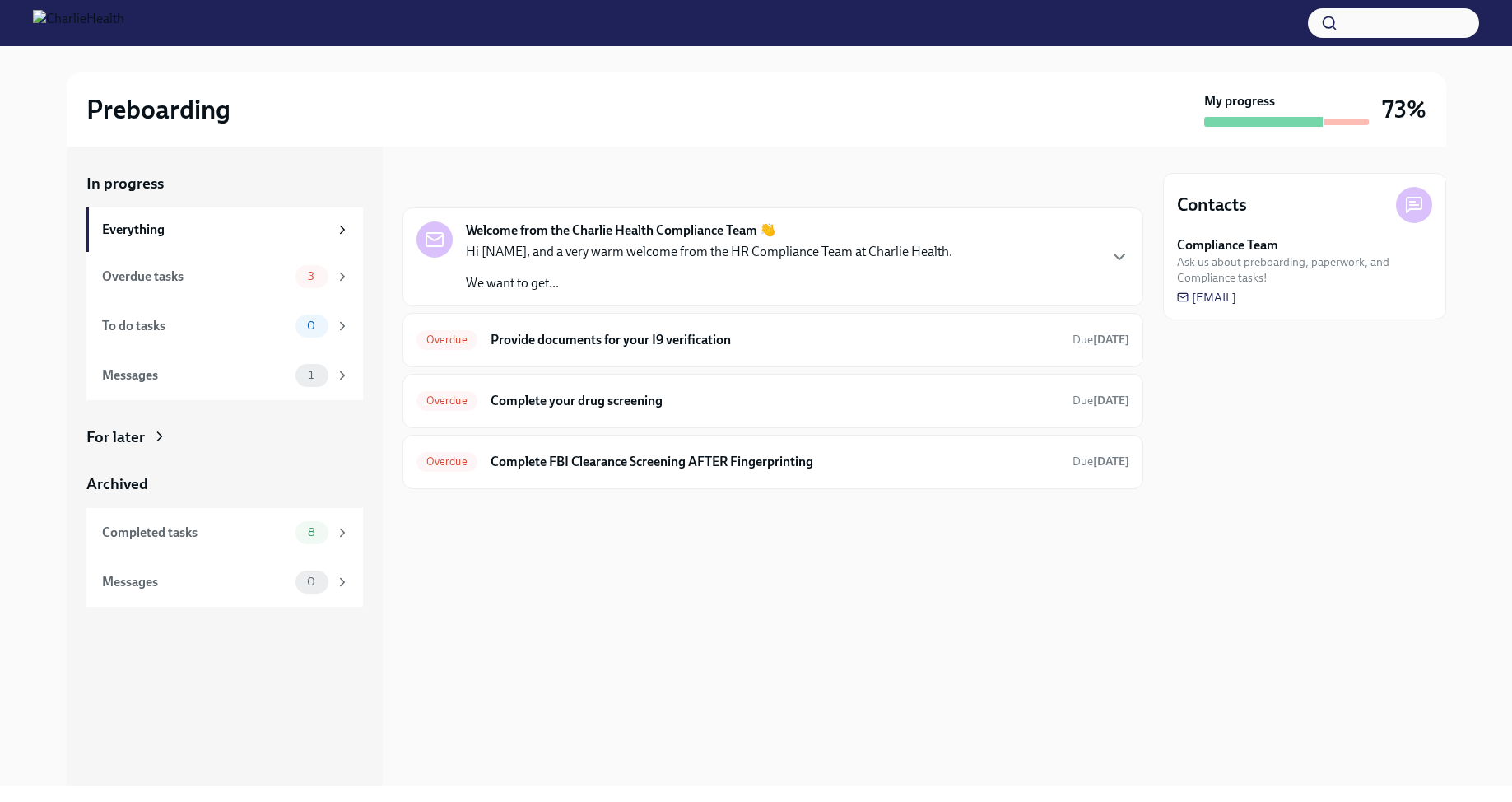 scroll, scrollTop: 0, scrollLeft: 0, axis: both 